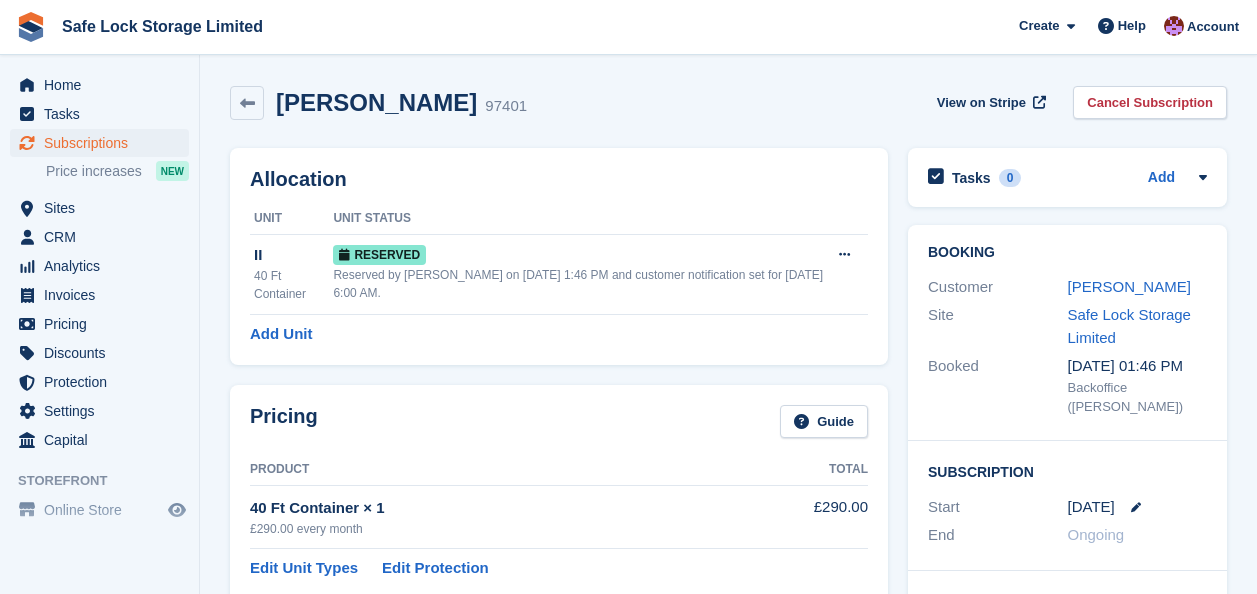scroll, scrollTop: 0, scrollLeft: 0, axis: both 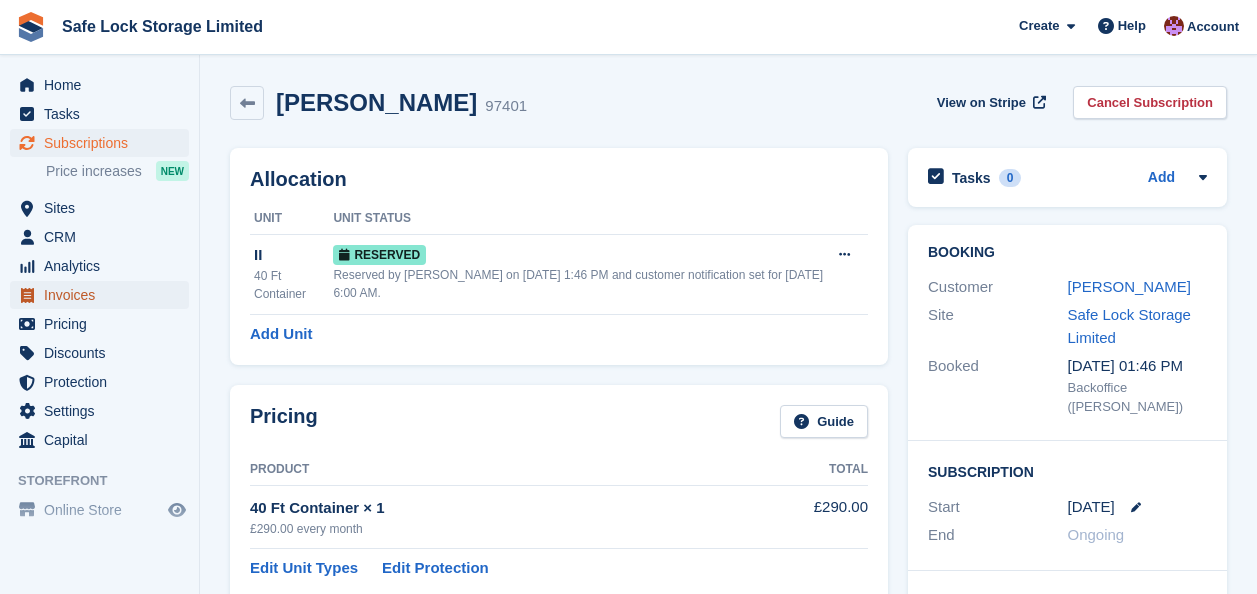 click on "Invoices" at bounding box center (104, 295) 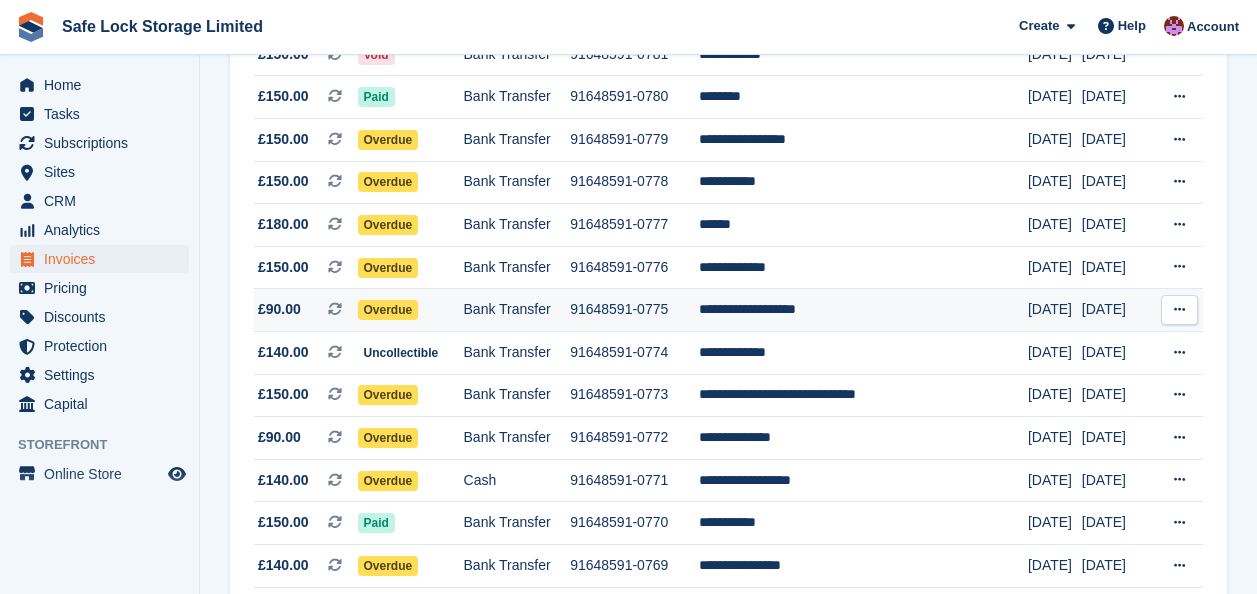 scroll, scrollTop: 0, scrollLeft: 0, axis: both 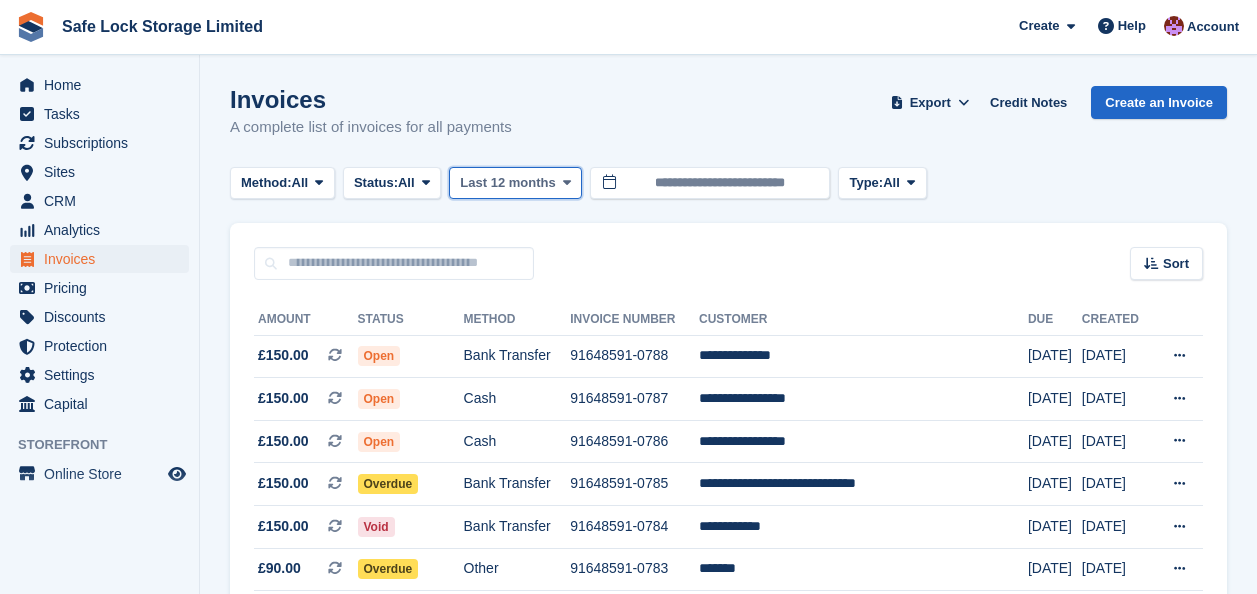 click on "Last 12 months" at bounding box center [507, 183] 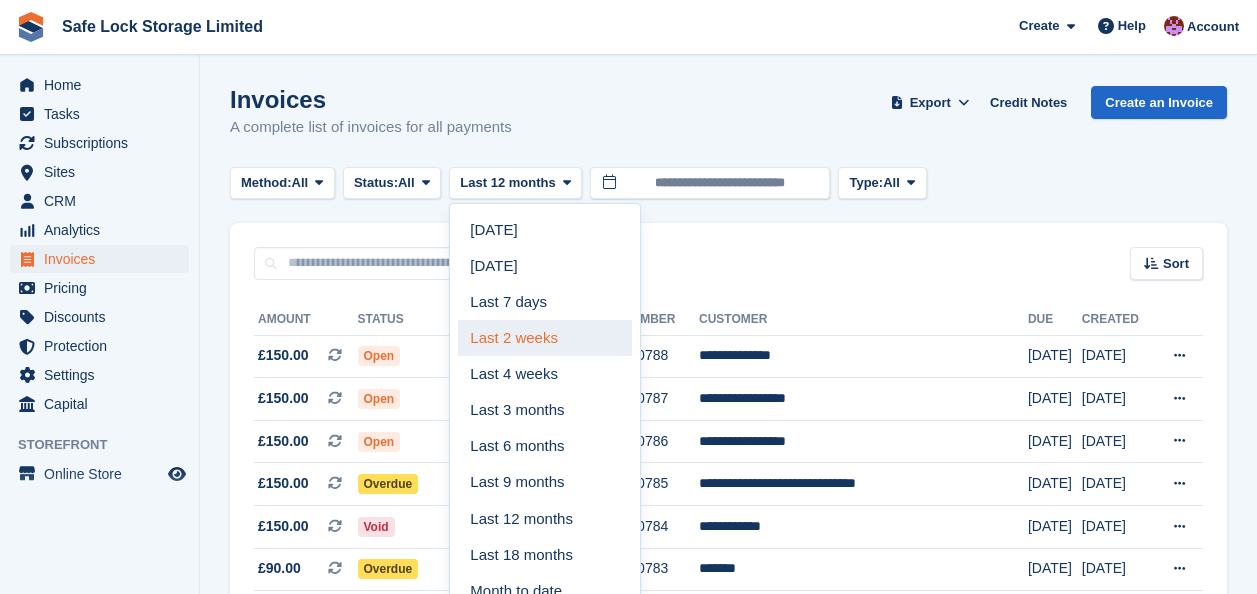 click on "Last 2 weeks" at bounding box center (545, 338) 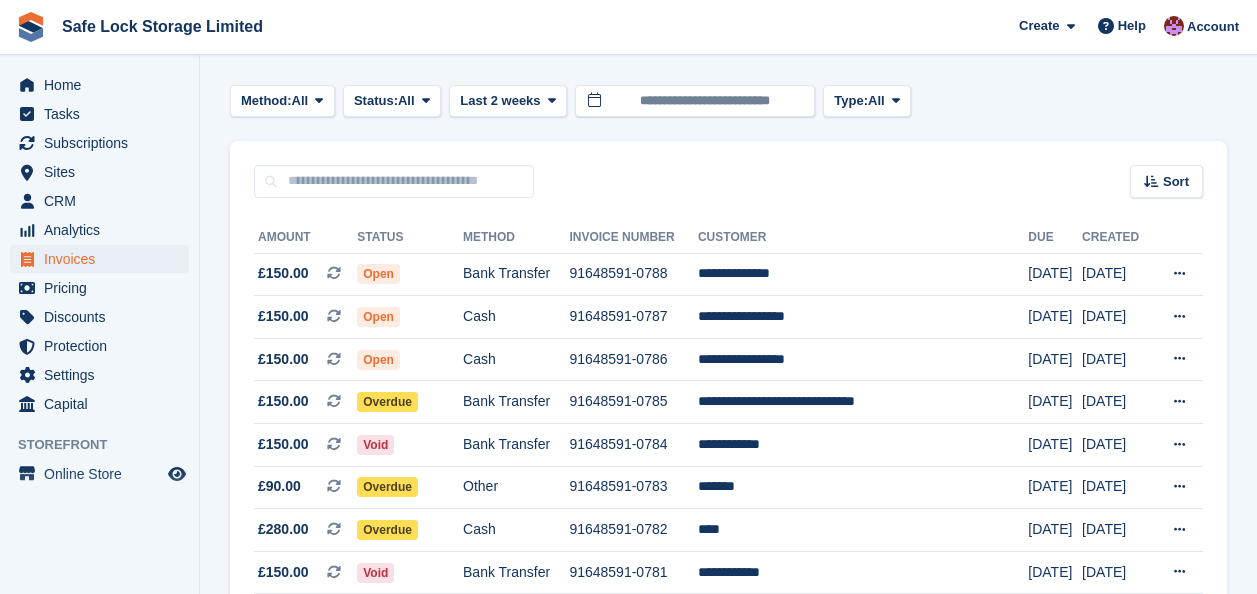 scroll, scrollTop: 100, scrollLeft: 0, axis: vertical 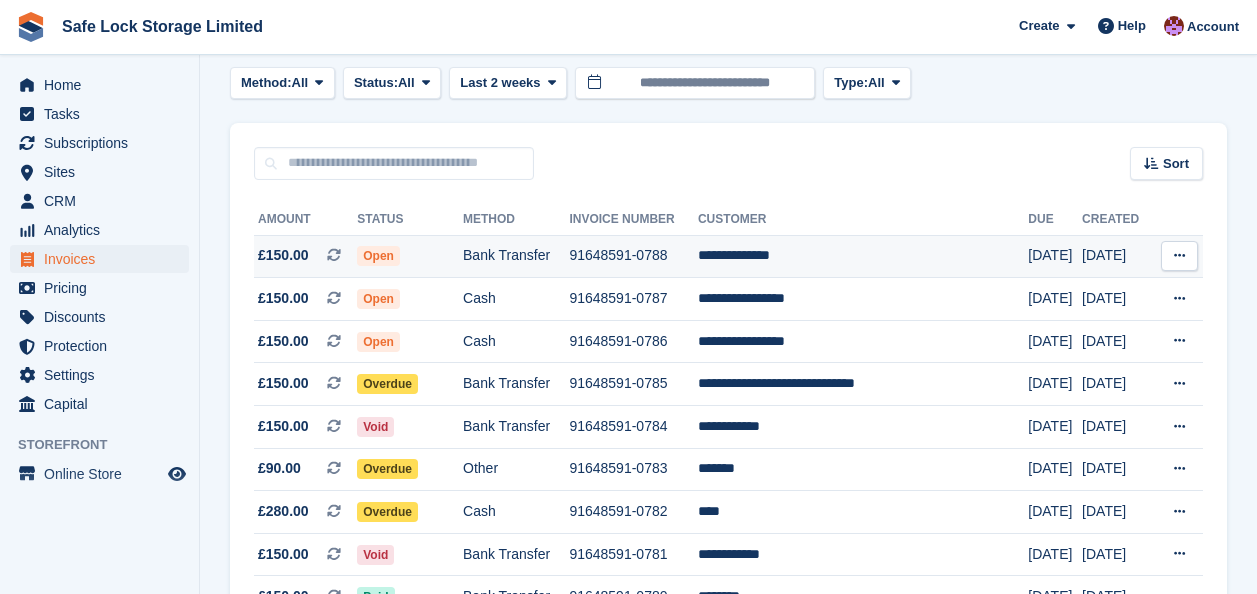 click on "**********" at bounding box center [863, 256] 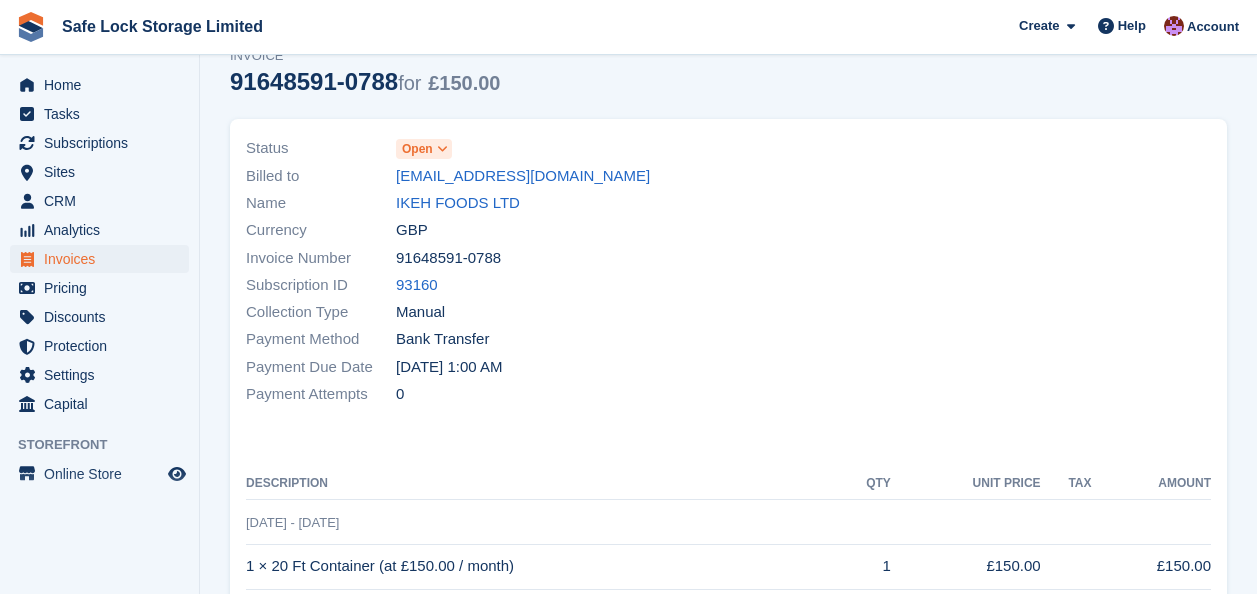 scroll, scrollTop: 100, scrollLeft: 0, axis: vertical 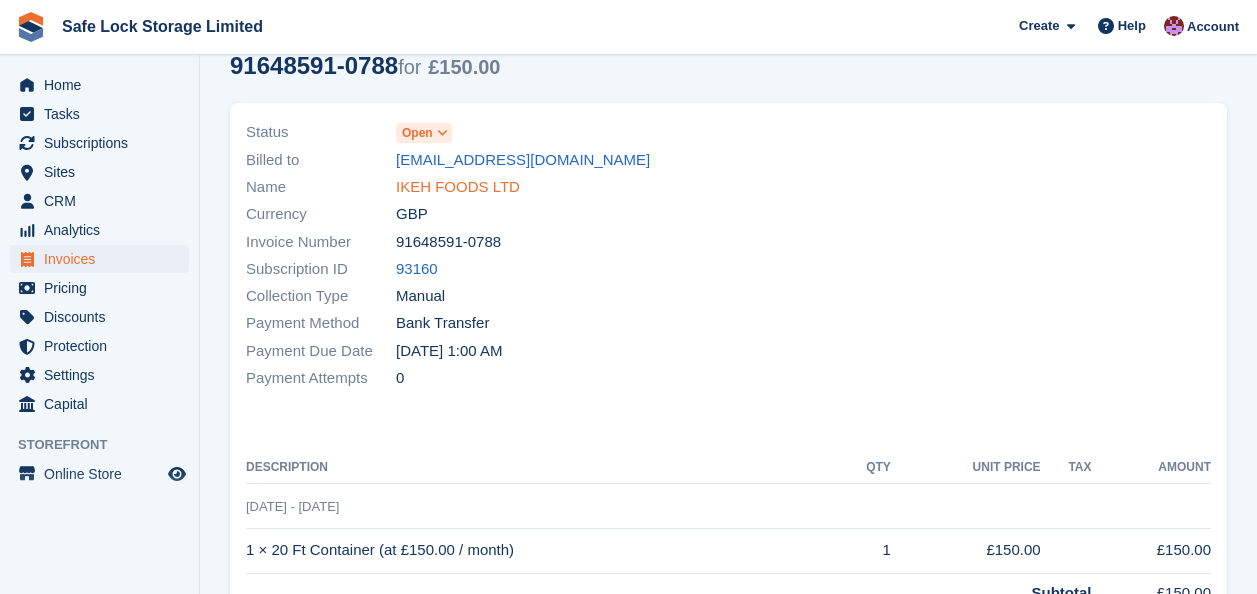 click on "IKEH FOODS LTD" at bounding box center (458, 187) 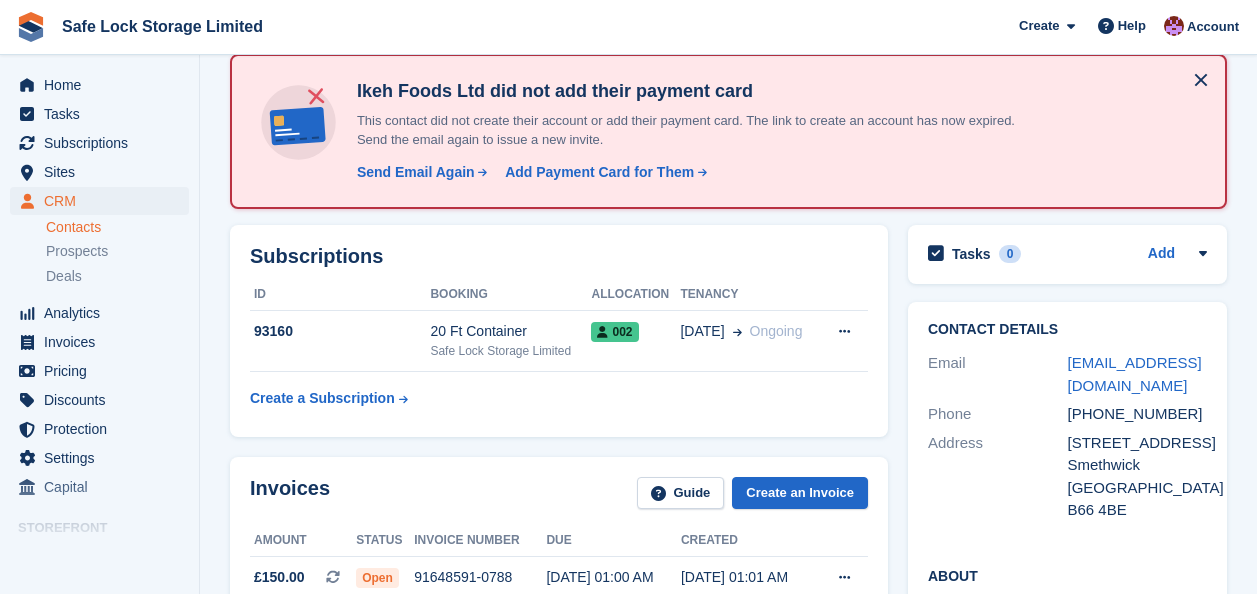 scroll, scrollTop: 300, scrollLeft: 0, axis: vertical 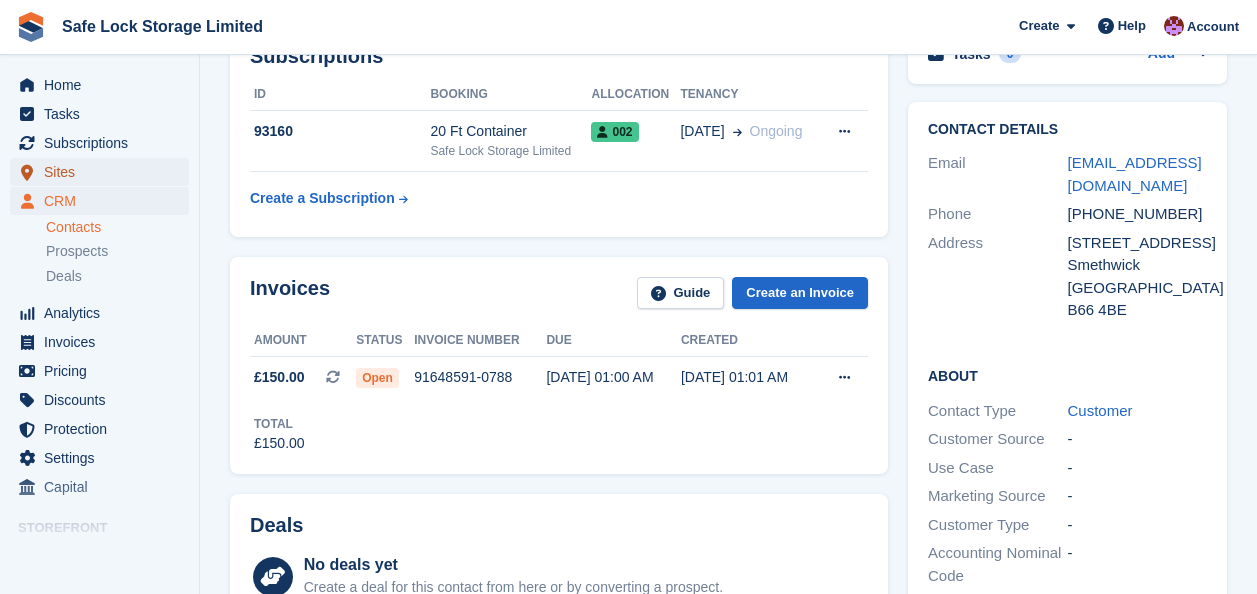 click on "Sites" at bounding box center [104, 172] 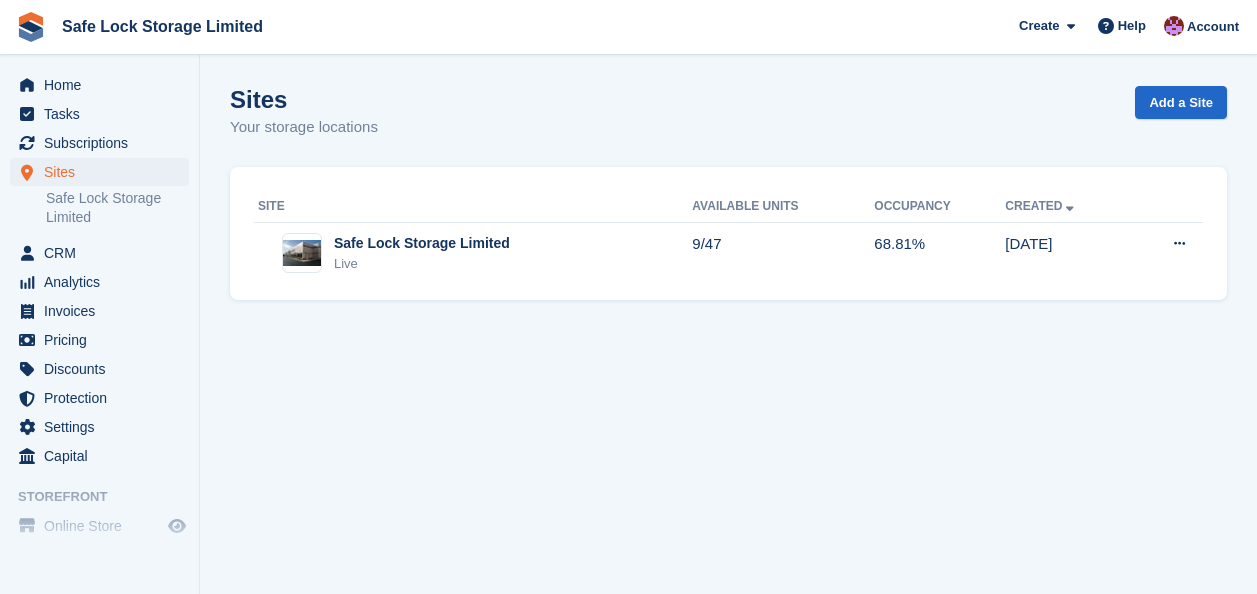scroll, scrollTop: 0, scrollLeft: 0, axis: both 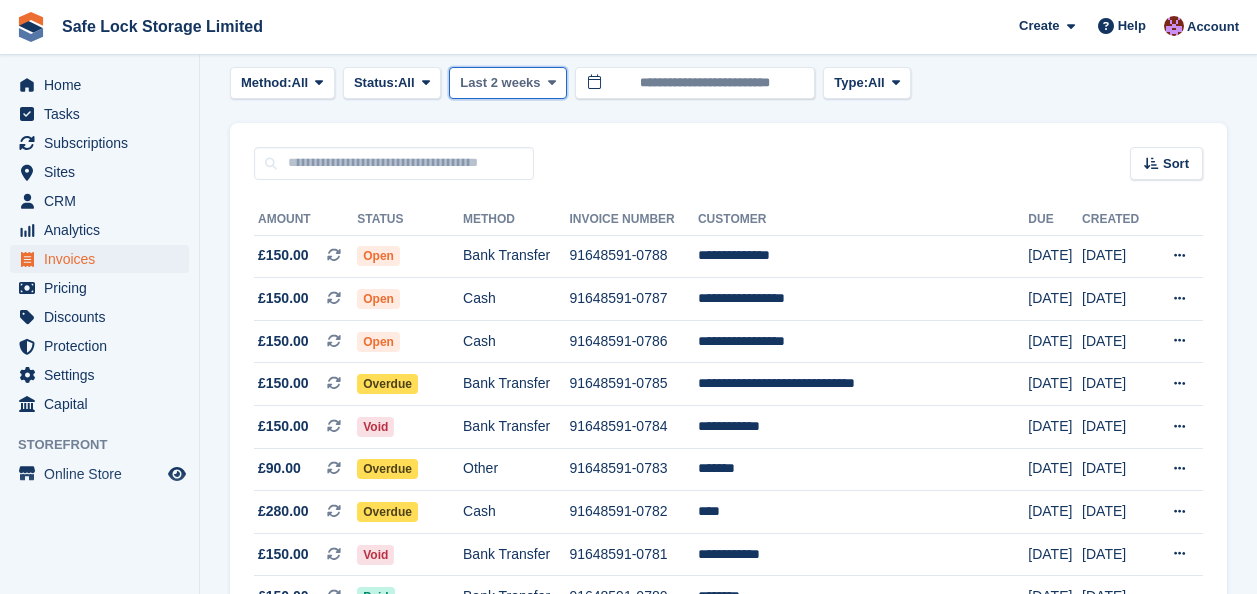 click at bounding box center (552, 83) 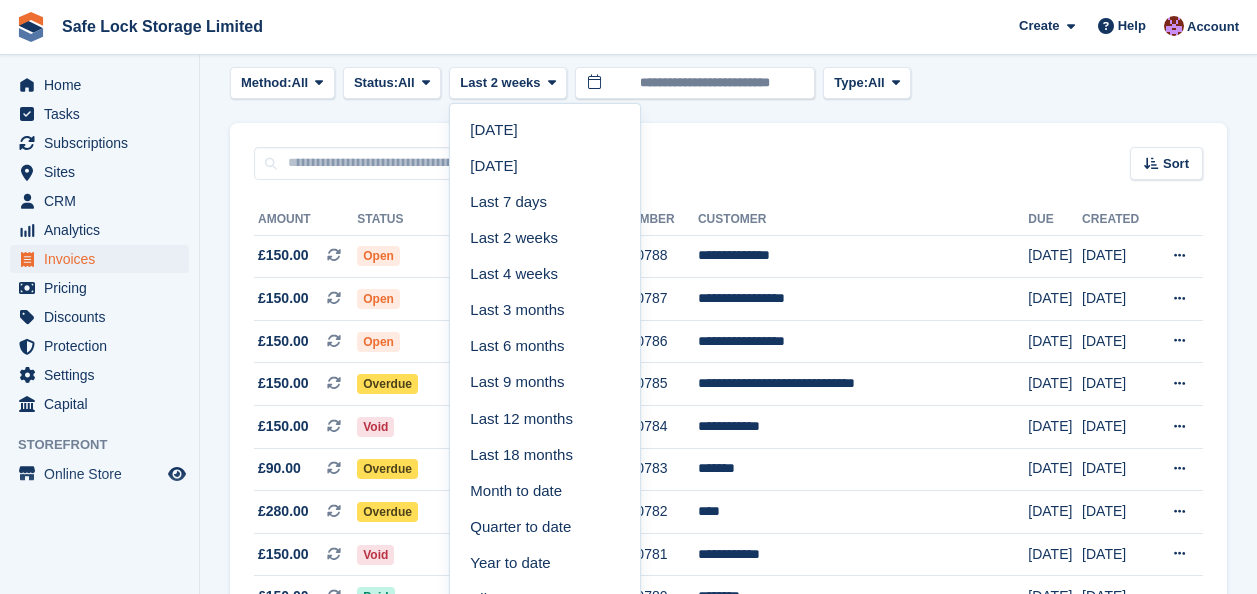 click on "Method:
All
All
Bank Transfer
Cash
Cheque
Debit/Credit Card
Direct Debit
SEPA Direct Debit
Other
Status:
All
All
Paid
Draft
Open
Void
Uncollectible
Last 2 weeks
Today
Yesterday
Last 7 days
Last 2 weeks
Last 4 weeks
Last 3 months
Last 6 months
Last 9 months
Last 12 months
Last 18 months
Month to date
Quarter to date
Year to date
All" at bounding box center [728, 83] 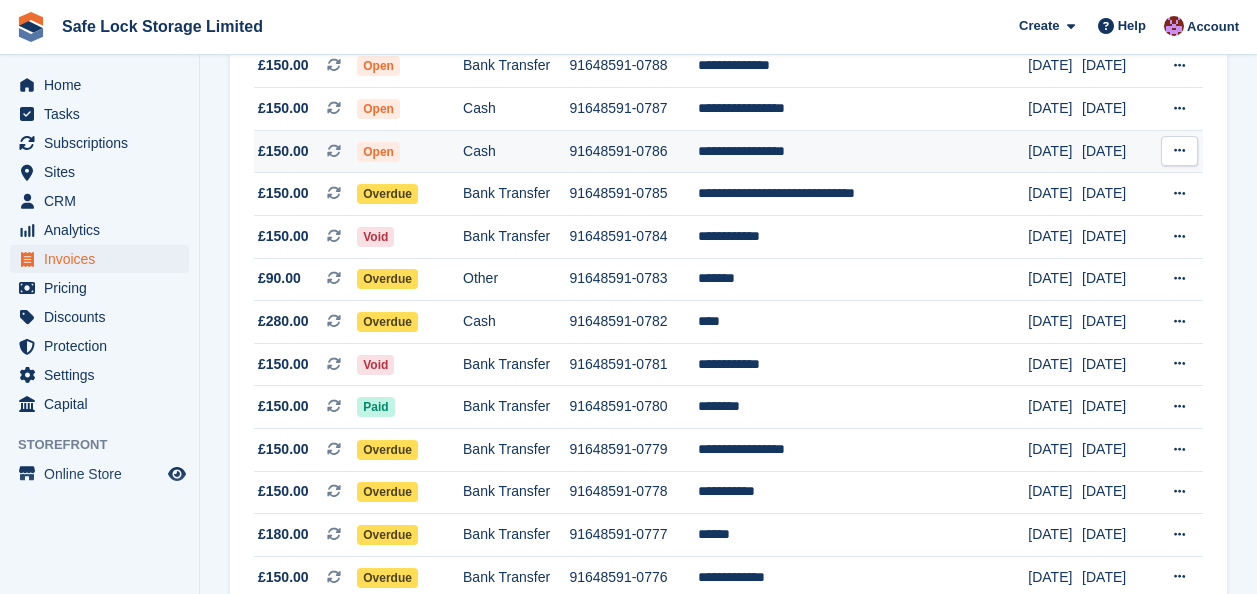 scroll, scrollTop: 300, scrollLeft: 0, axis: vertical 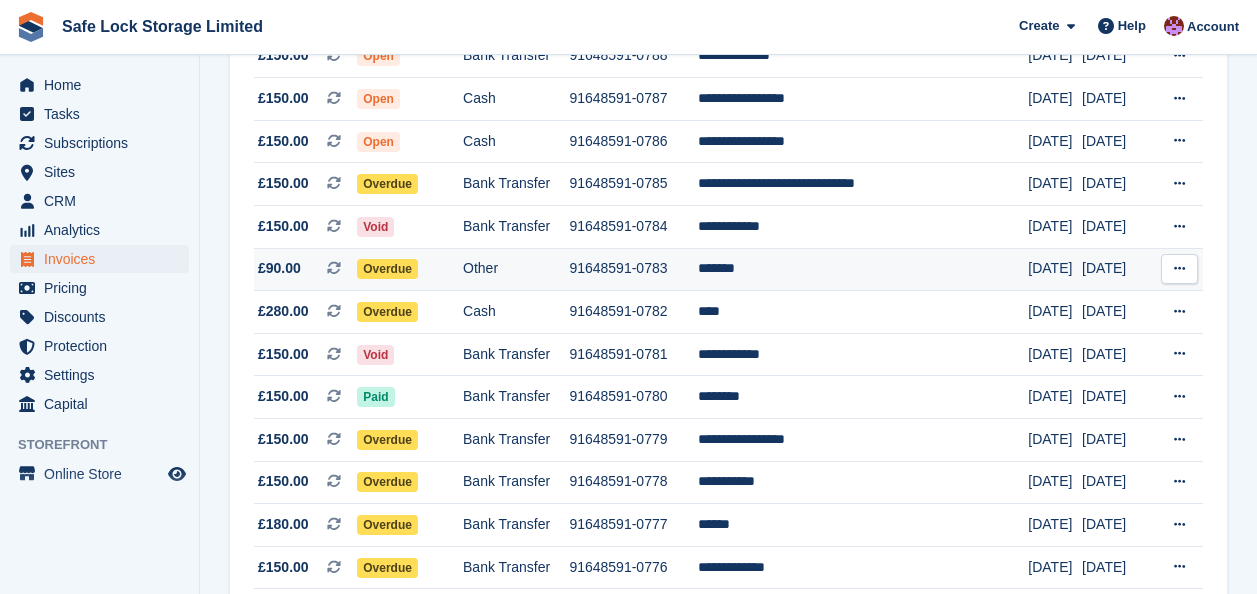 click on "*******" at bounding box center [863, 269] 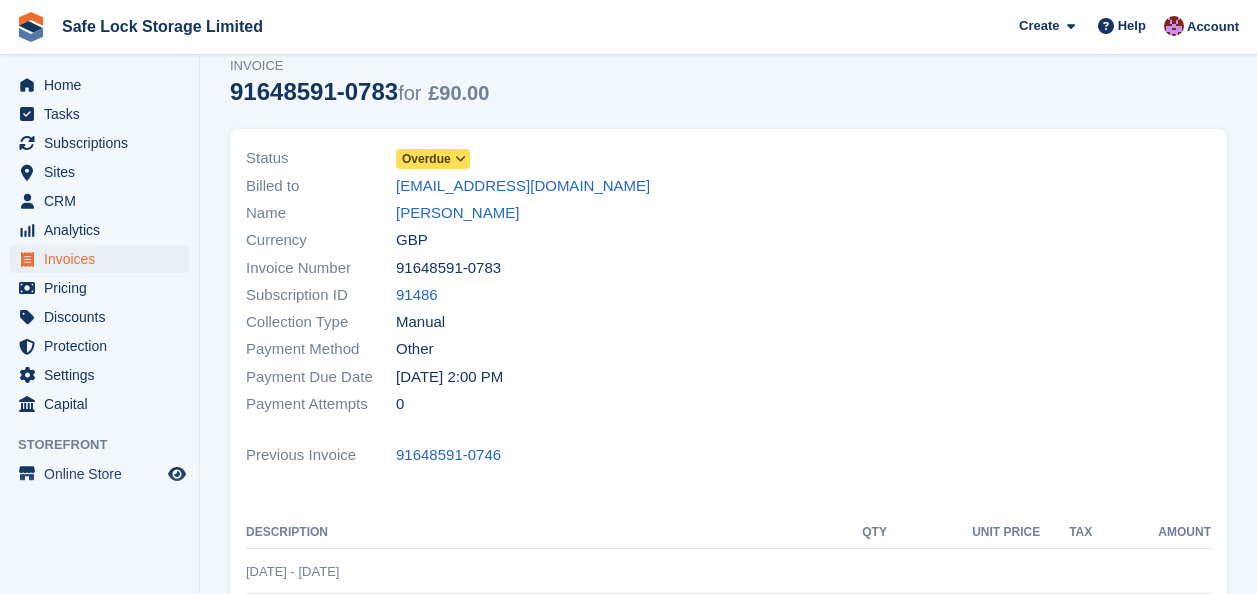 scroll, scrollTop: 0, scrollLeft: 0, axis: both 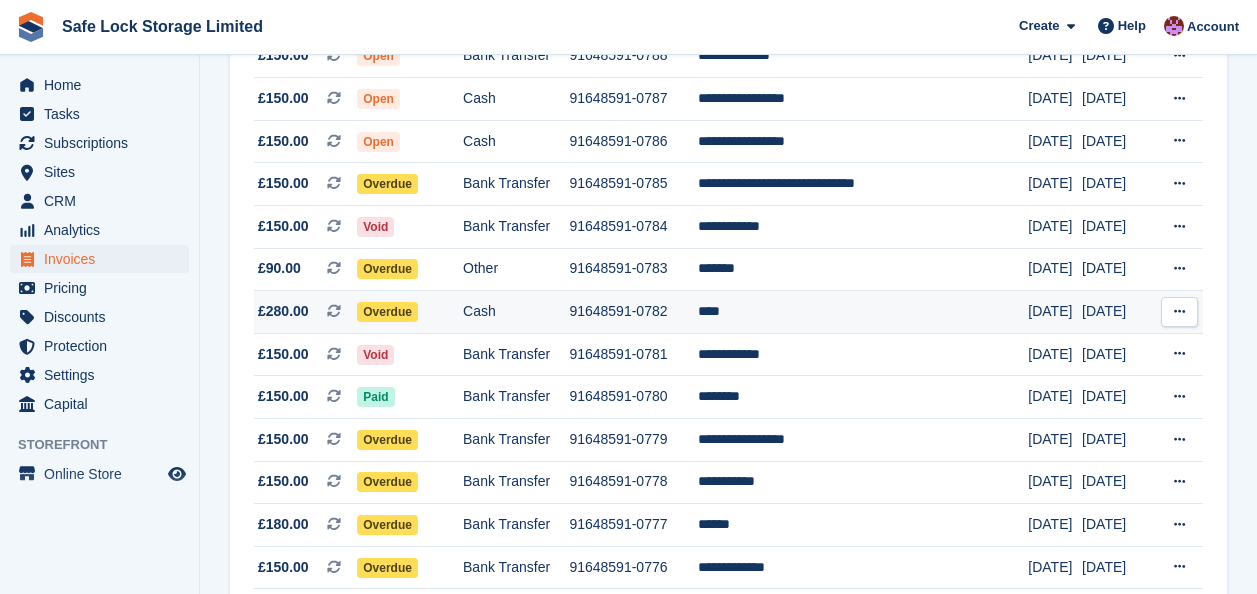 click on "91648591-0782" at bounding box center (633, 312) 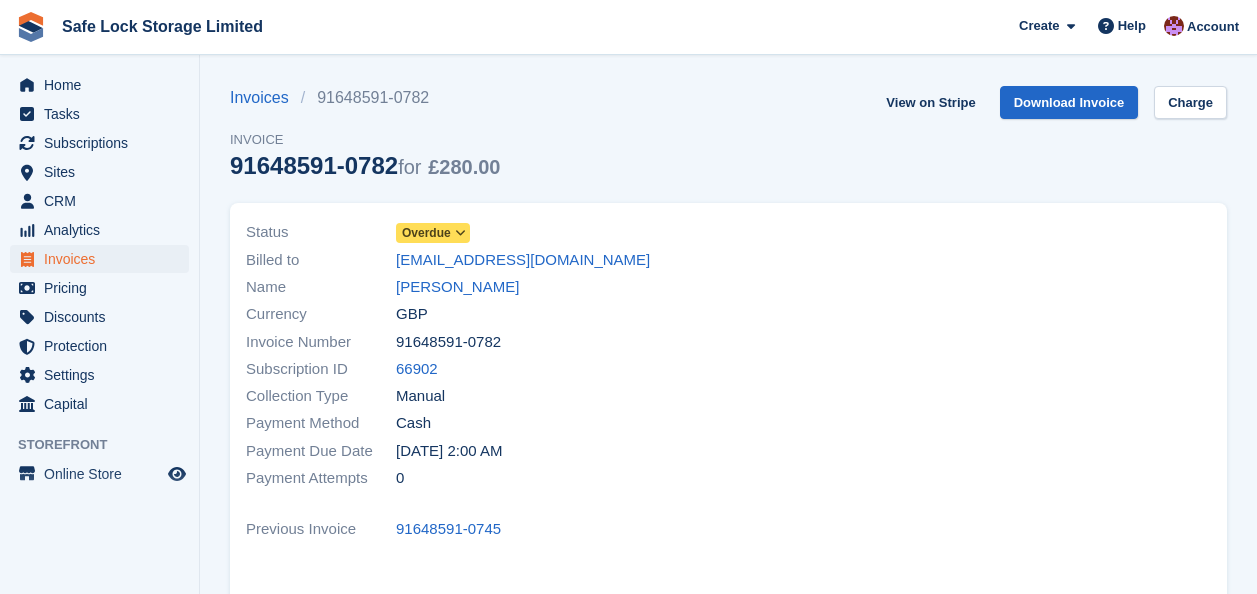 scroll, scrollTop: 0, scrollLeft: 0, axis: both 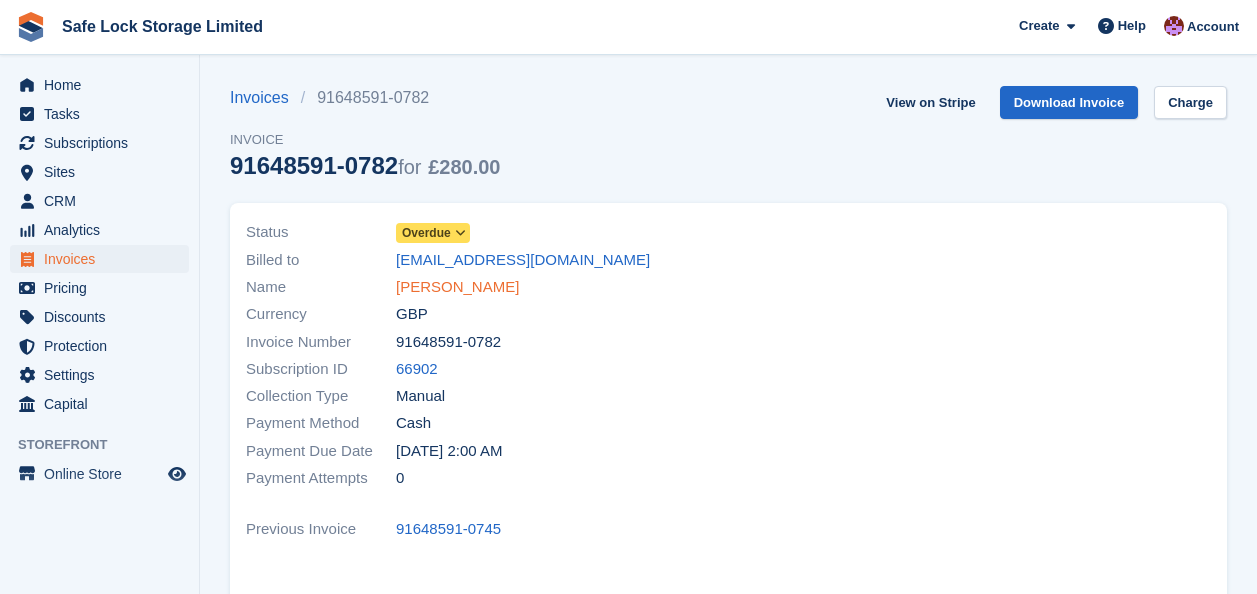 click on "Rudy" at bounding box center (457, 287) 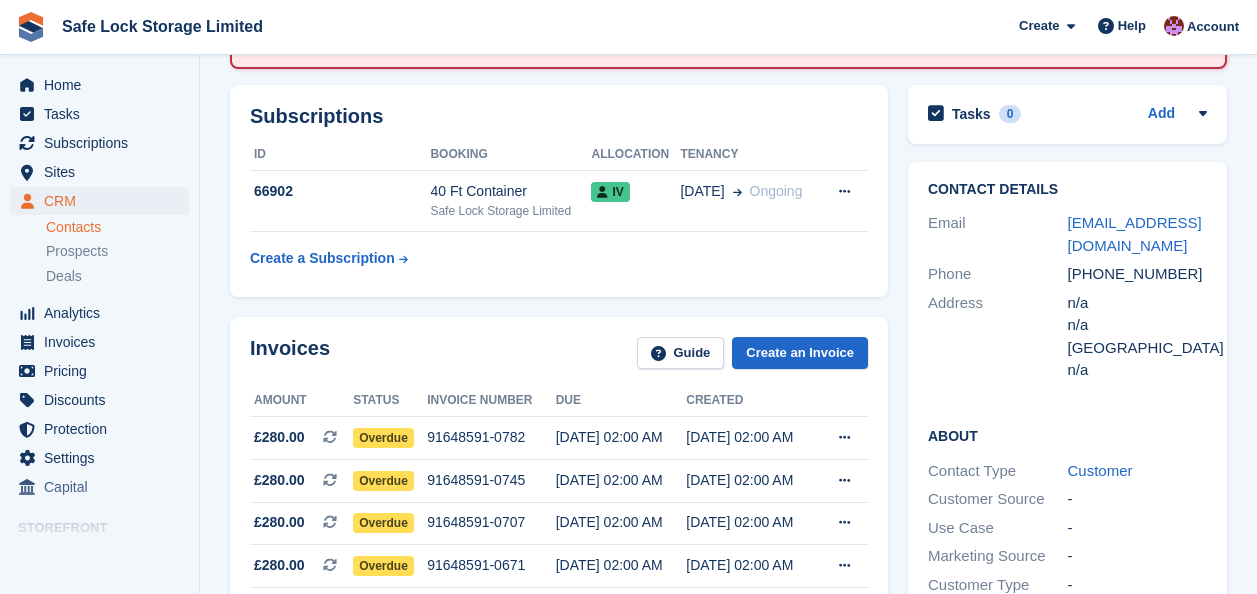 scroll, scrollTop: 0, scrollLeft: 0, axis: both 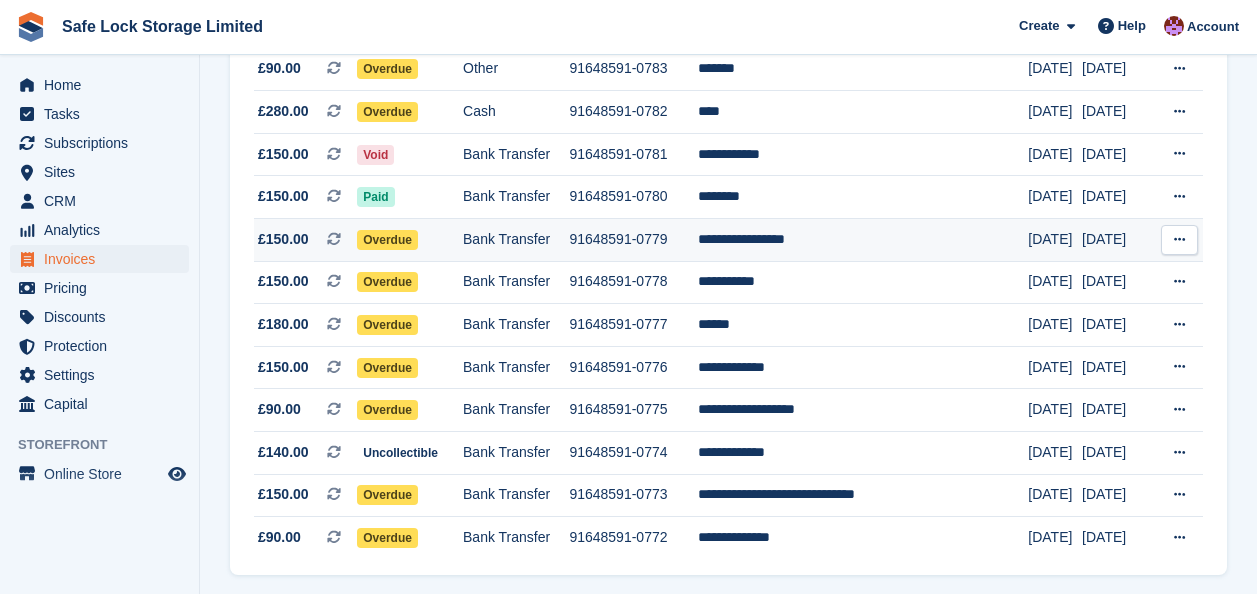 click on "Overdue" at bounding box center [387, 240] 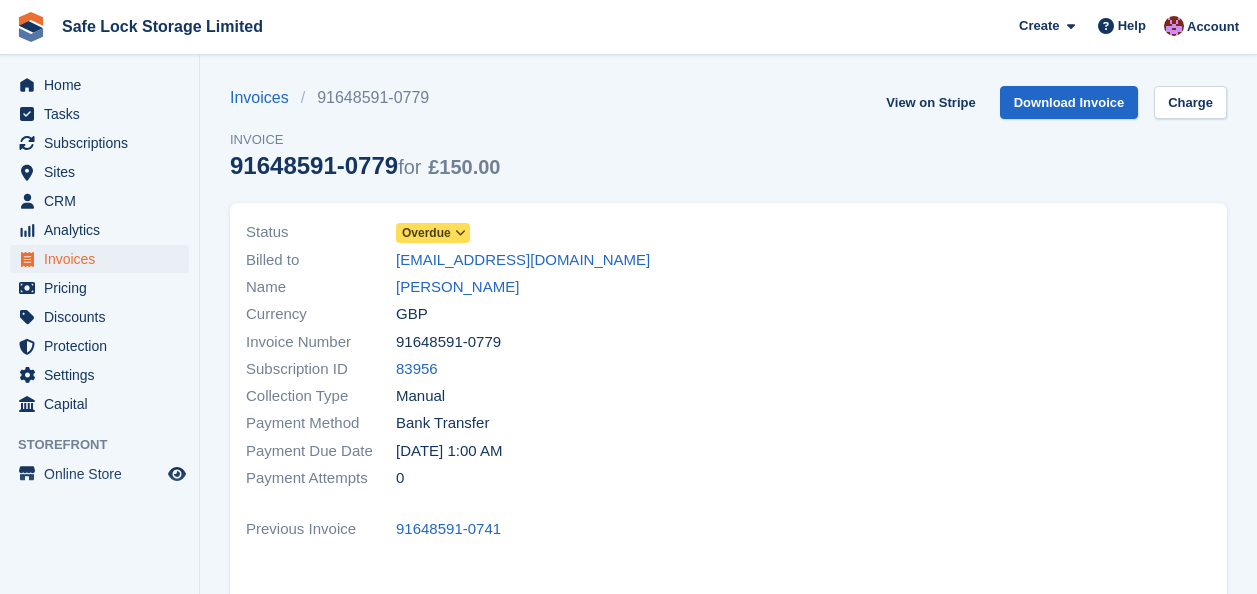 scroll, scrollTop: 0, scrollLeft: 0, axis: both 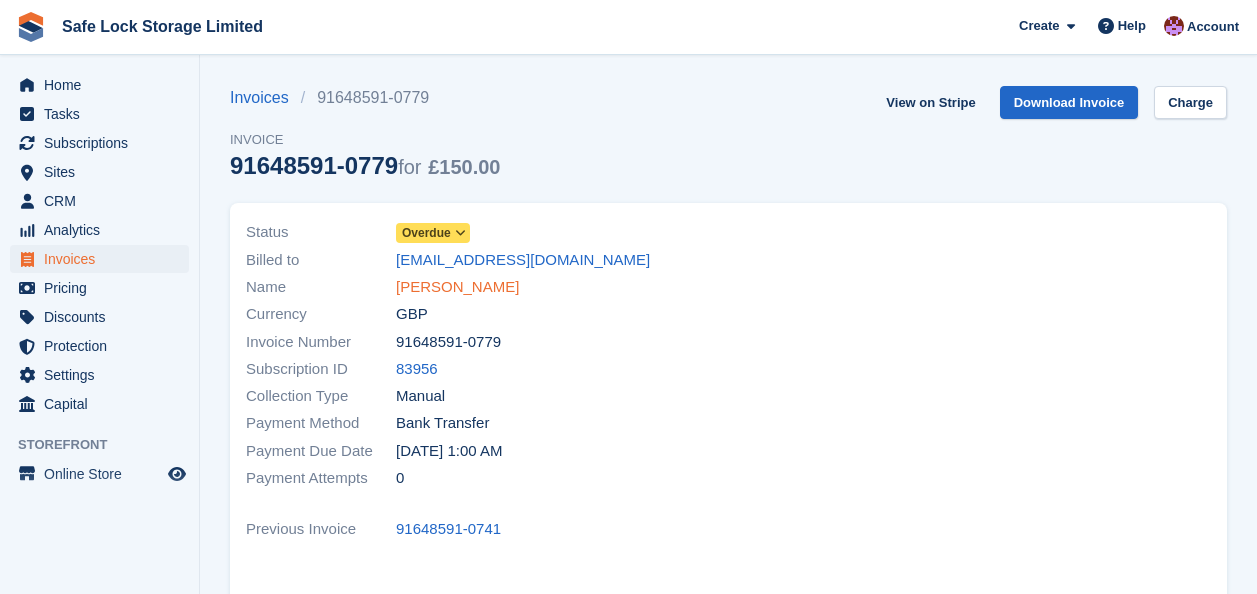 click on "[PERSON_NAME]" at bounding box center (457, 287) 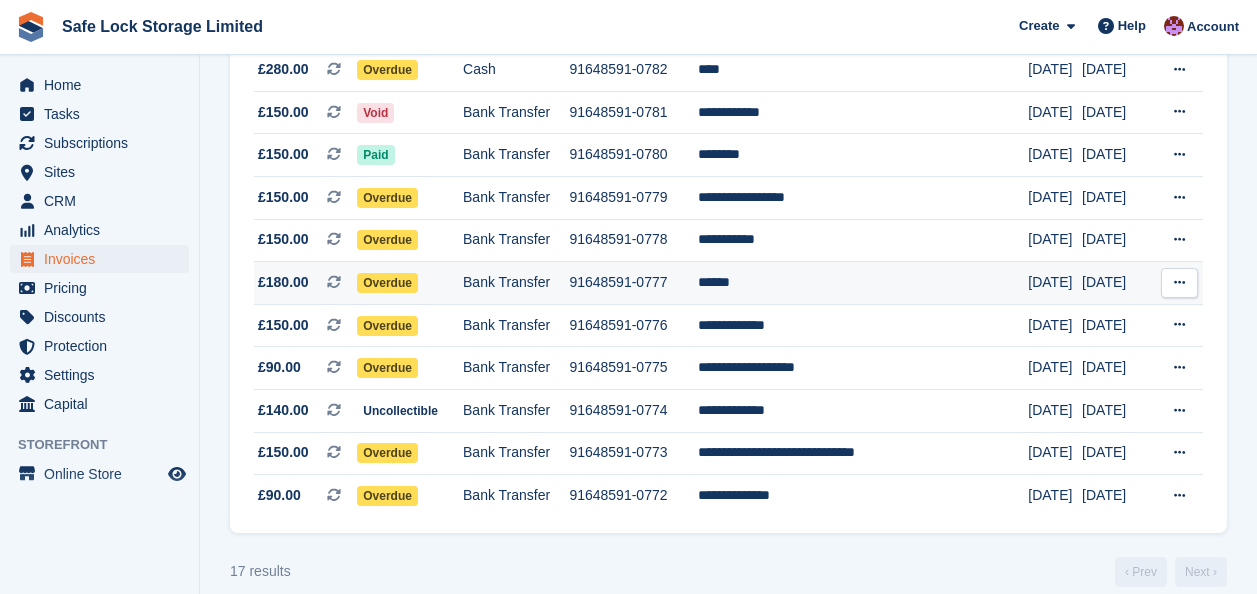 scroll, scrollTop: 564, scrollLeft: 0, axis: vertical 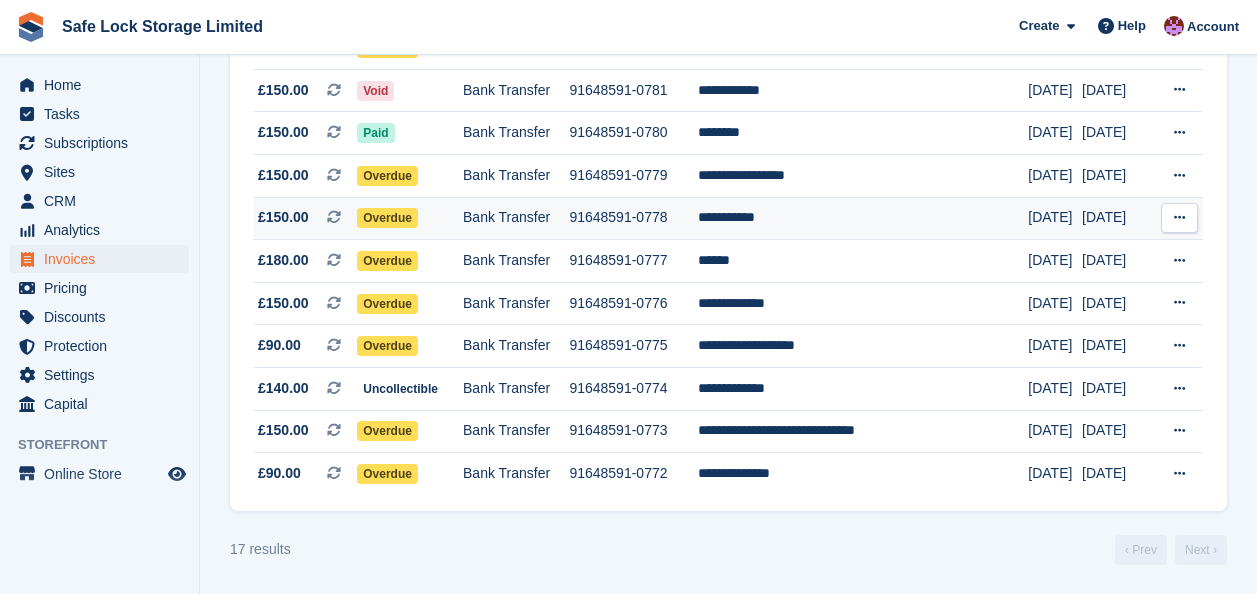 click on "Overdue" at bounding box center [410, 218] 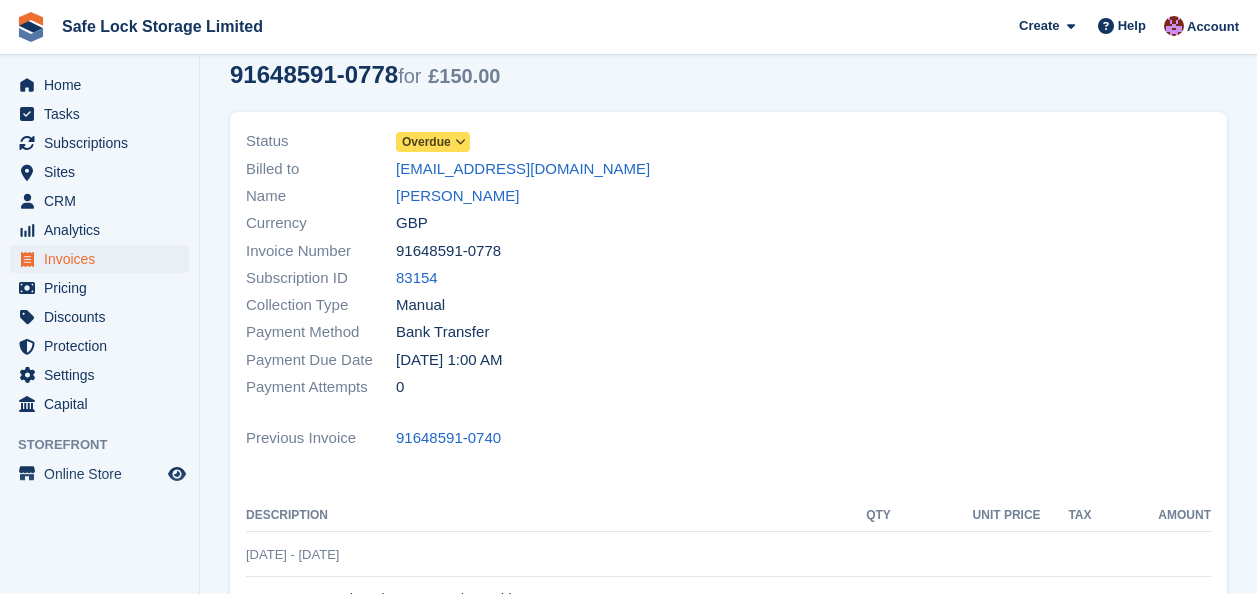 scroll, scrollTop: 100, scrollLeft: 0, axis: vertical 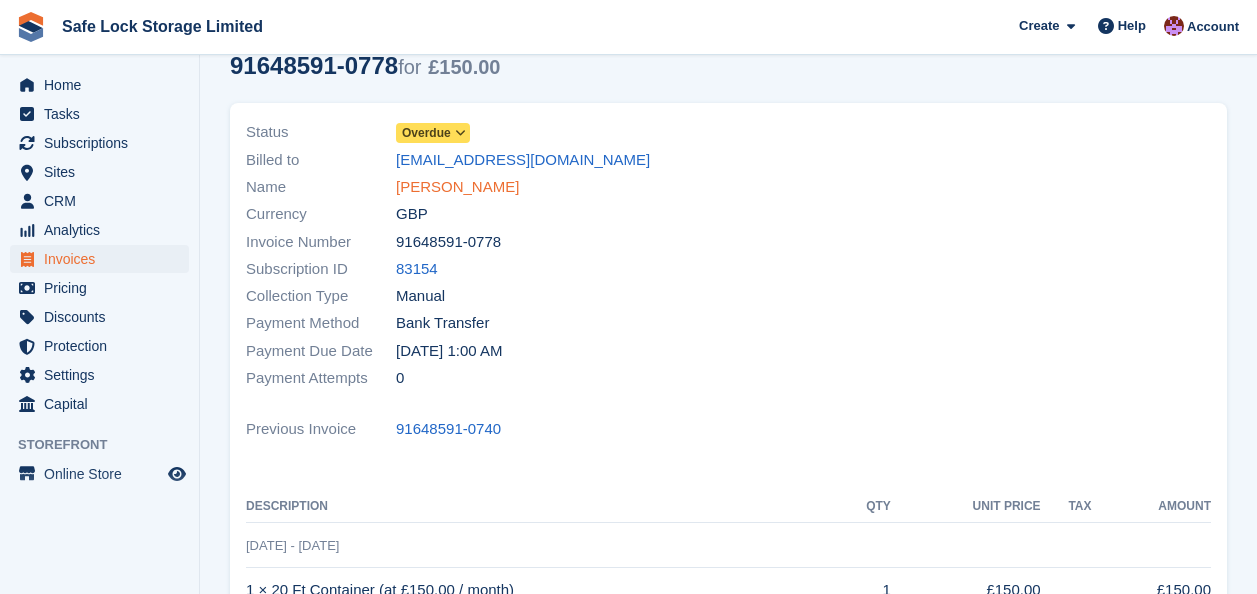 click on "Jamie Keith" at bounding box center (457, 187) 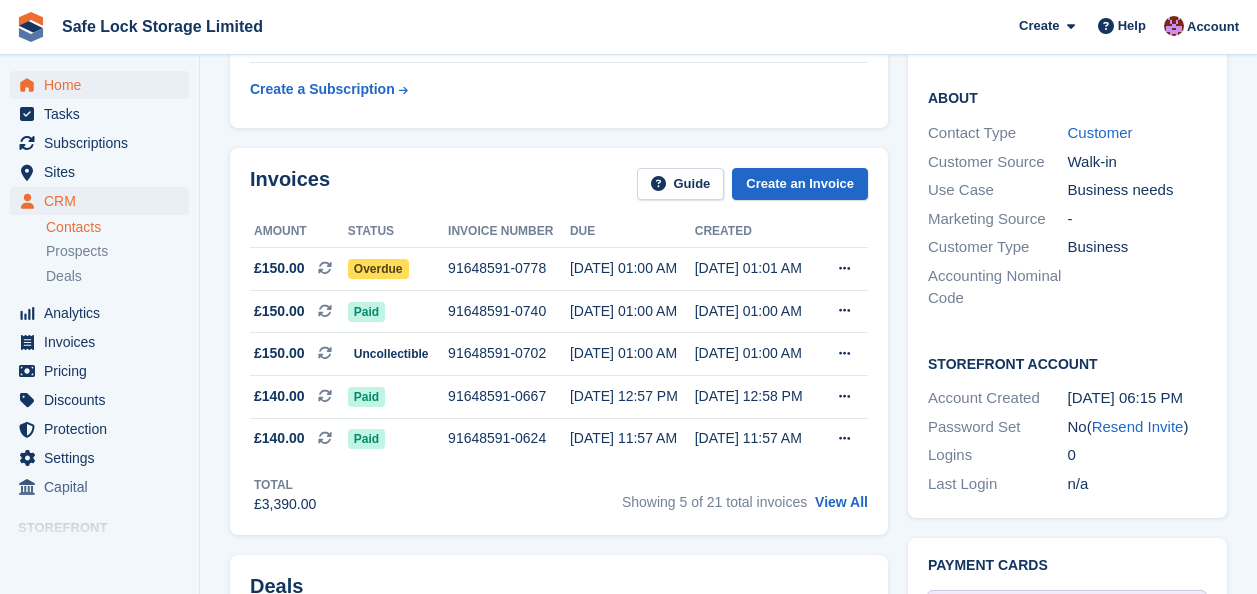 scroll, scrollTop: 500, scrollLeft: 0, axis: vertical 